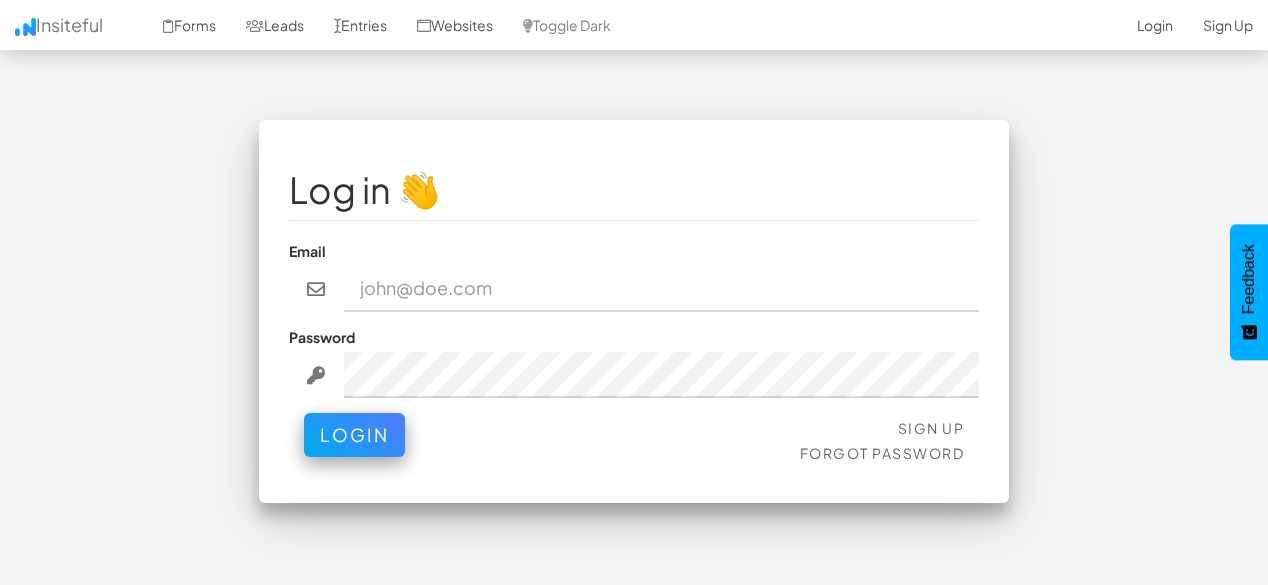 scroll, scrollTop: 0, scrollLeft: 0, axis: both 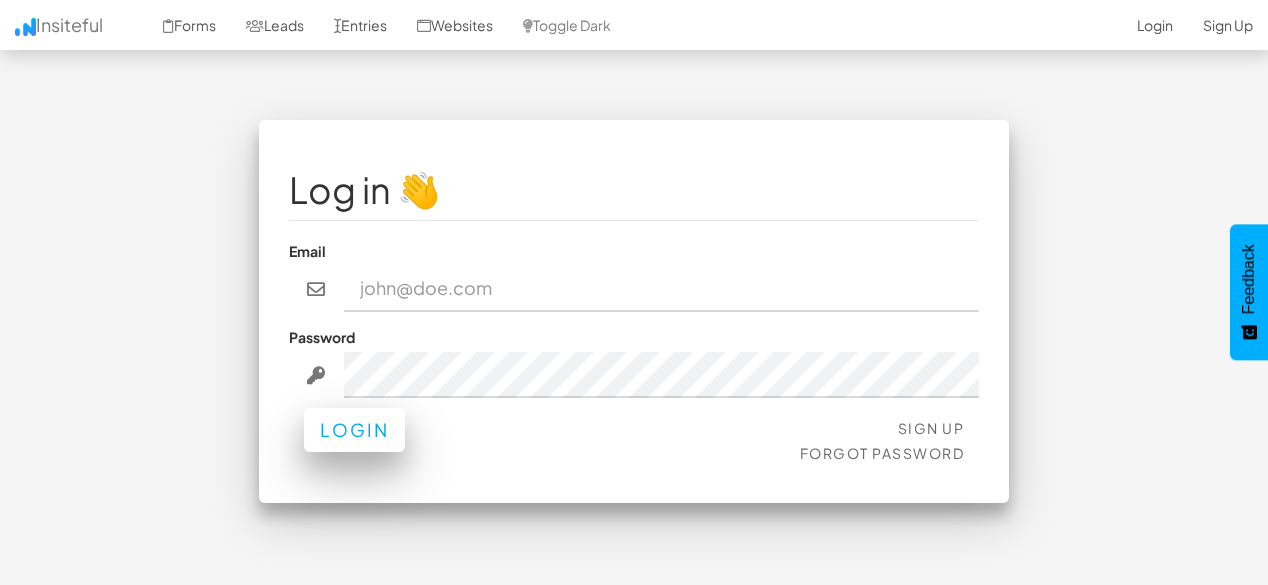 type on "[USERNAME]@[DOMAIN].com" 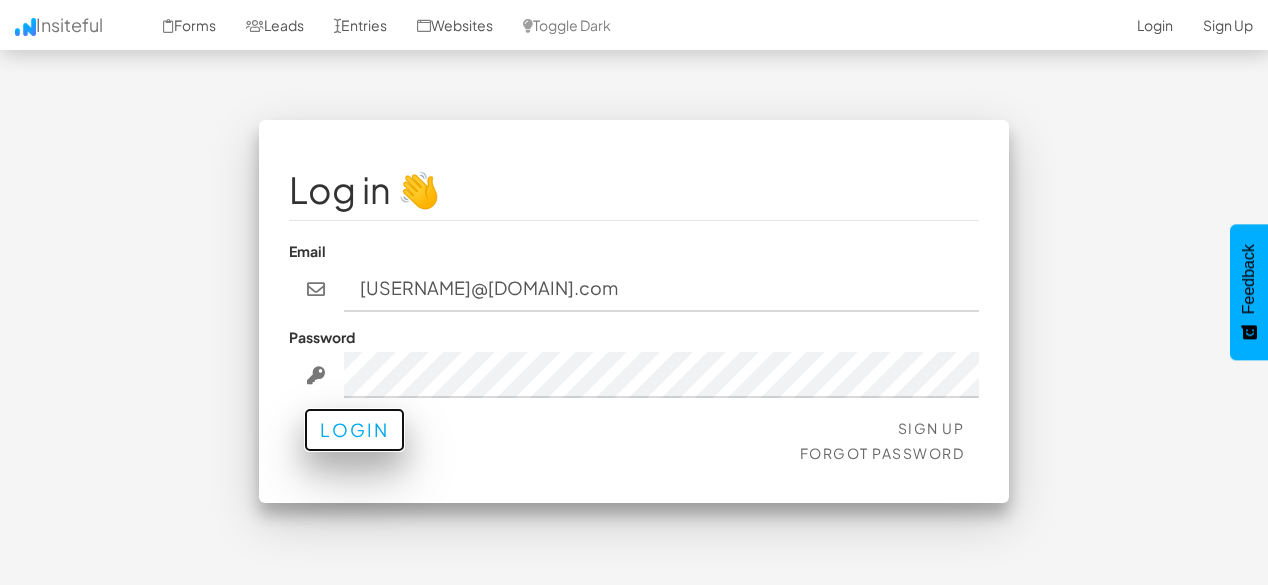 click on "Login" at bounding box center (354, 430) 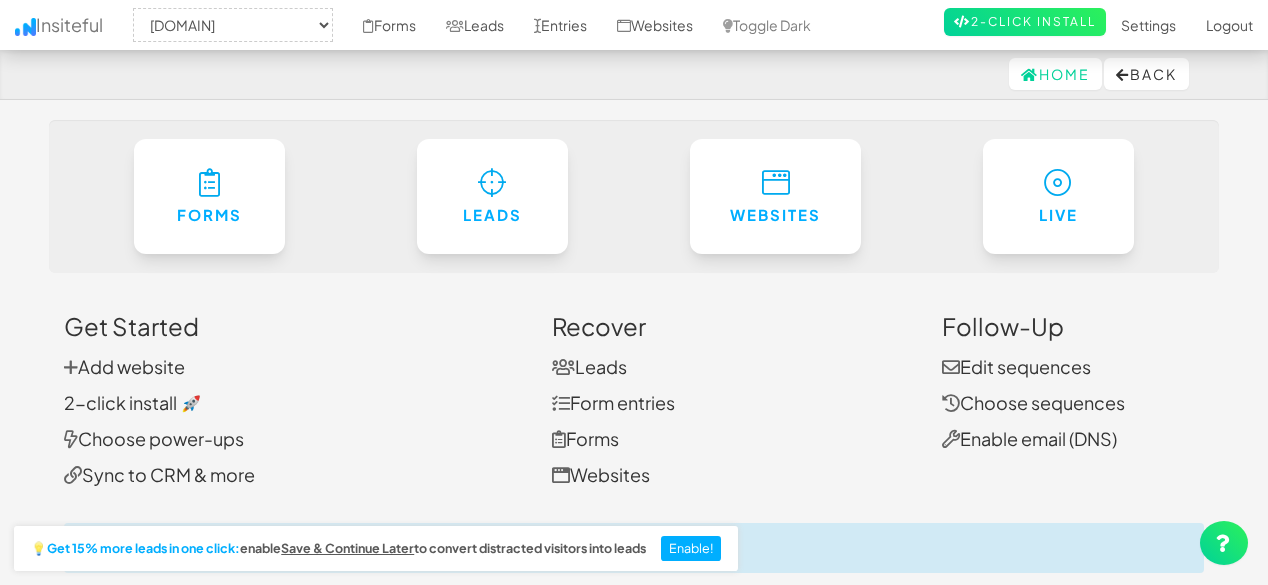scroll, scrollTop: 0, scrollLeft: 0, axis: both 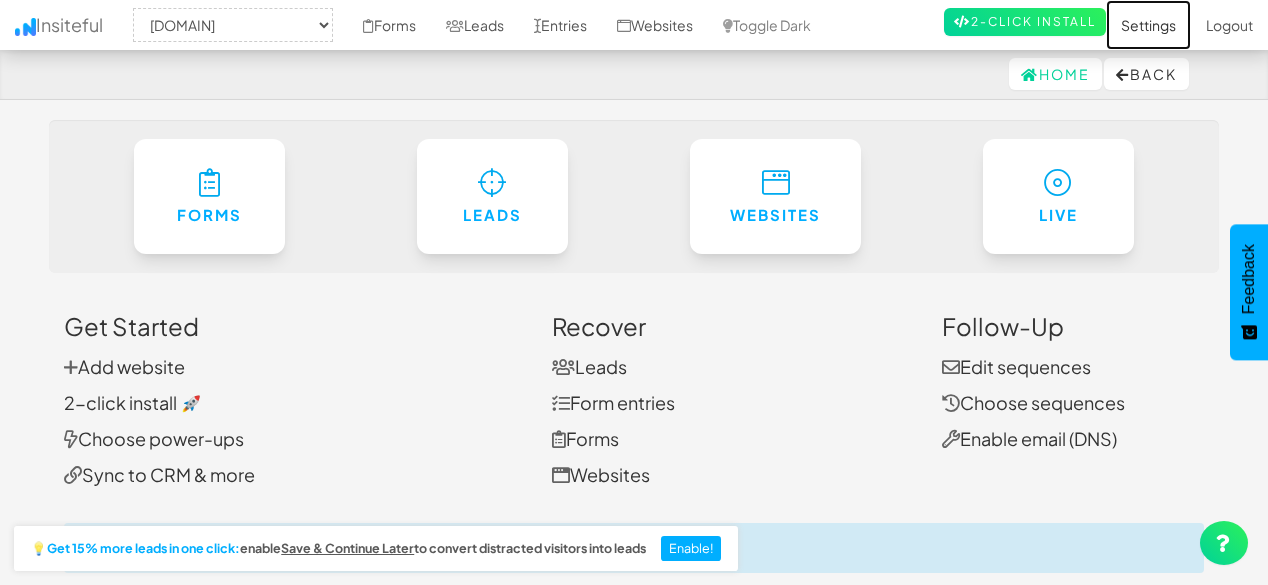 click on "Settings" at bounding box center [1148, 25] 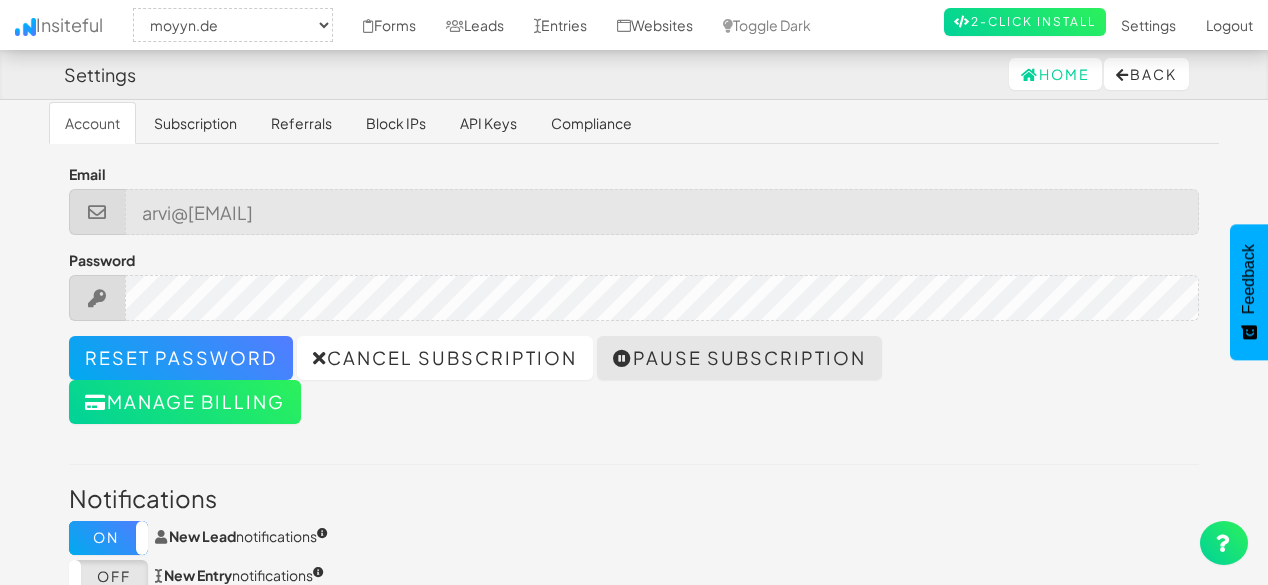 scroll, scrollTop: 0, scrollLeft: 0, axis: both 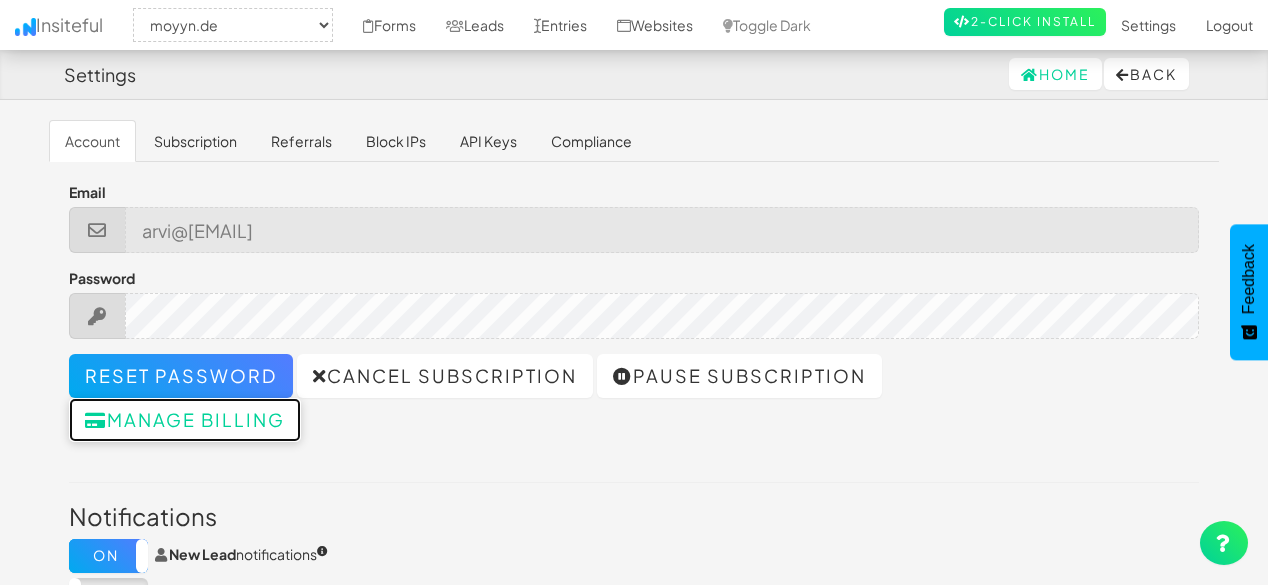 click on "Manage billing" at bounding box center [185, 420] 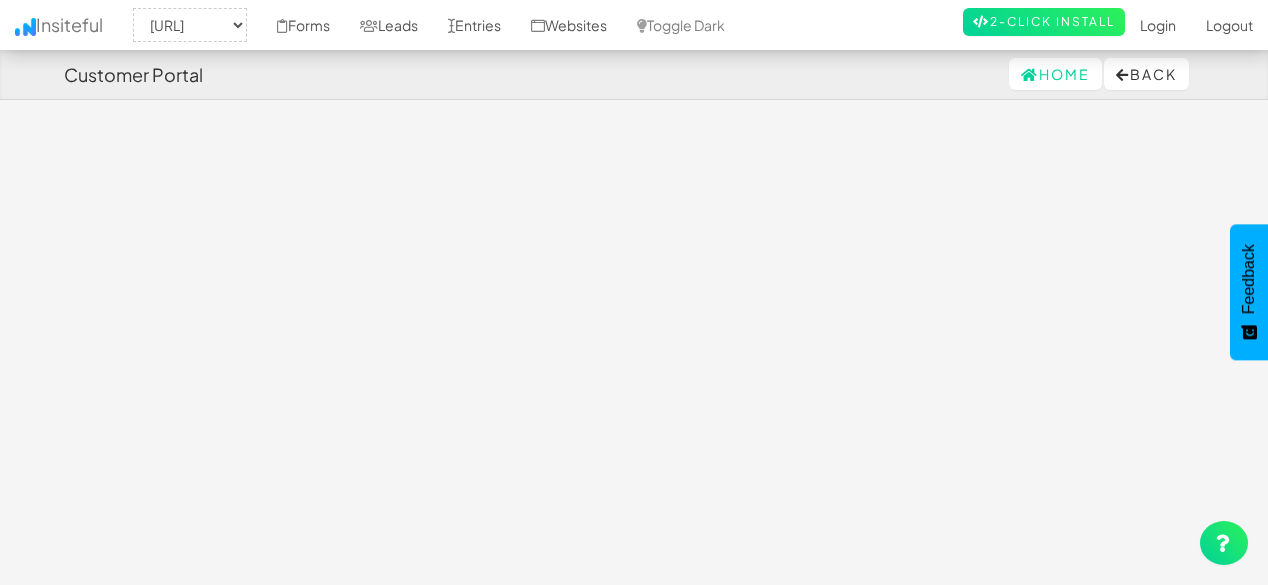 scroll, scrollTop: 0, scrollLeft: 0, axis: both 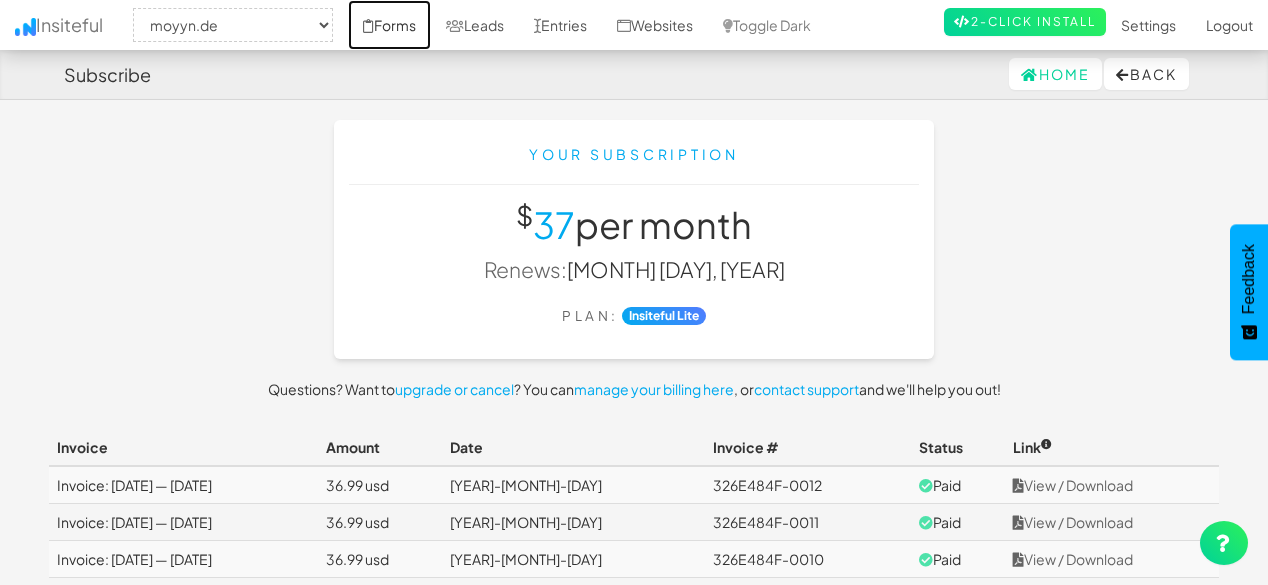 click on "Forms" at bounding box center [389, 25] 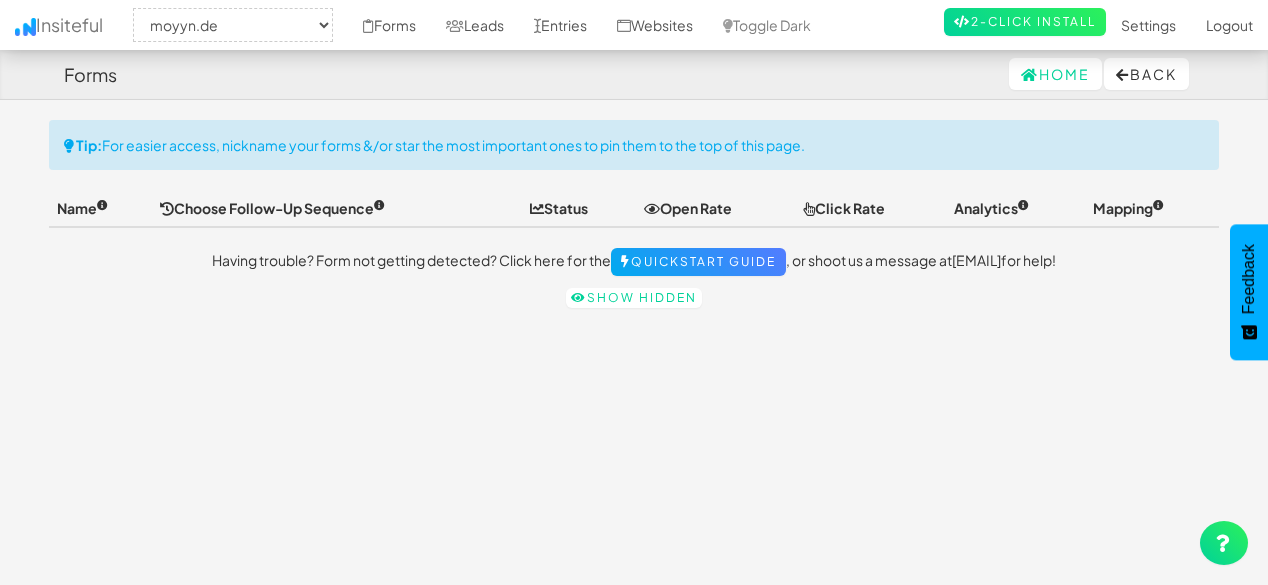 scroll, scrollTop: 0, scrollLeft: 0, axis: both 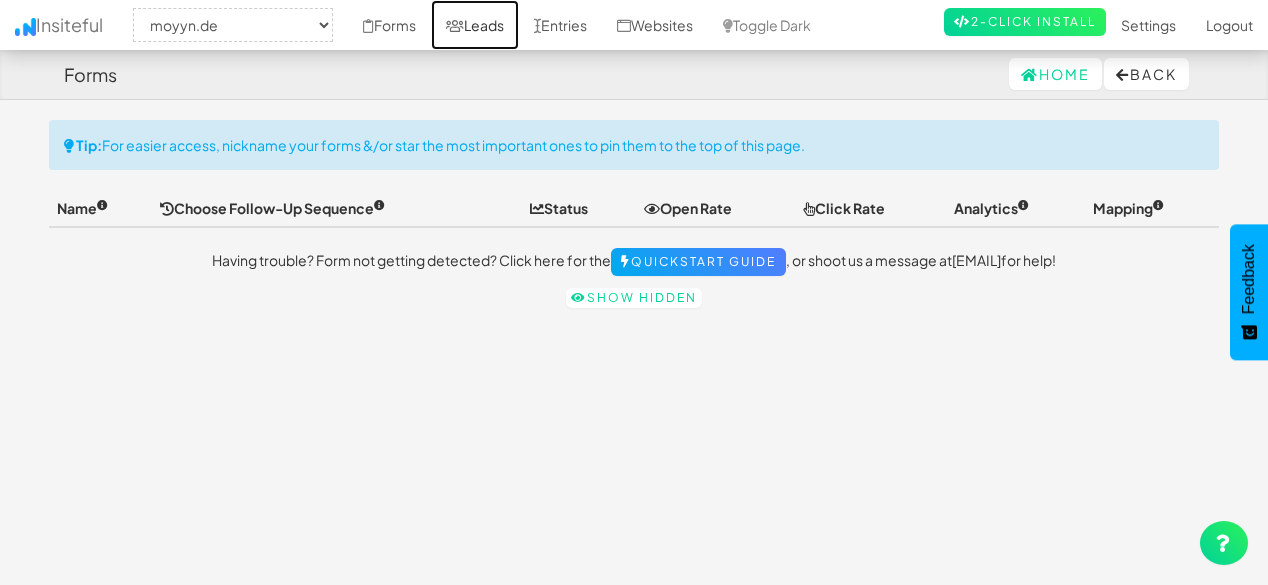 click on "Leads" at bounding box center (475, 25) 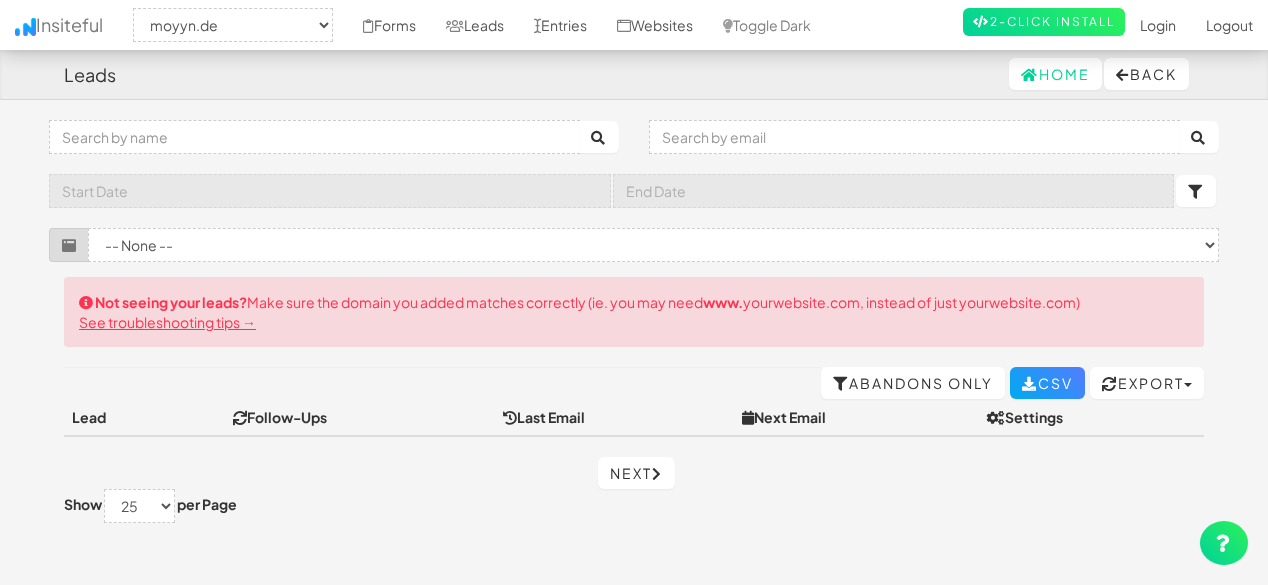 scroll, scrollTop: 0, scrollLeft: 0, axis: both 